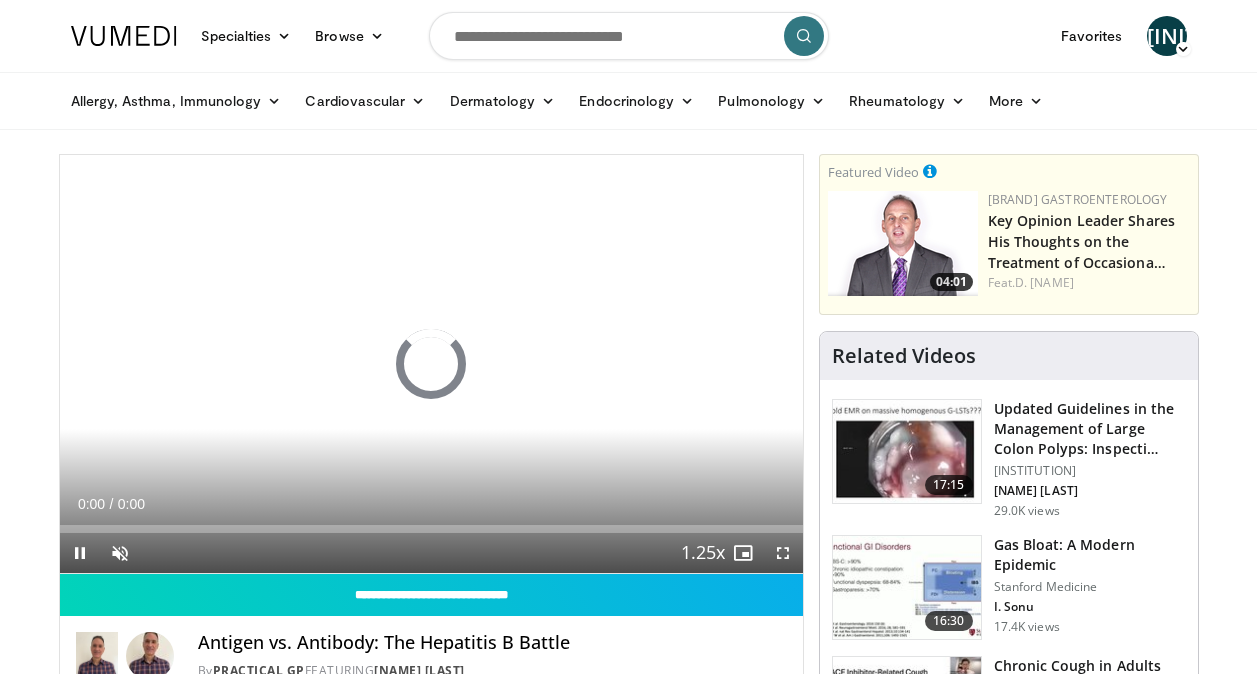 scroll, scrollTop: 0, scrollLeft: 0, axis: both 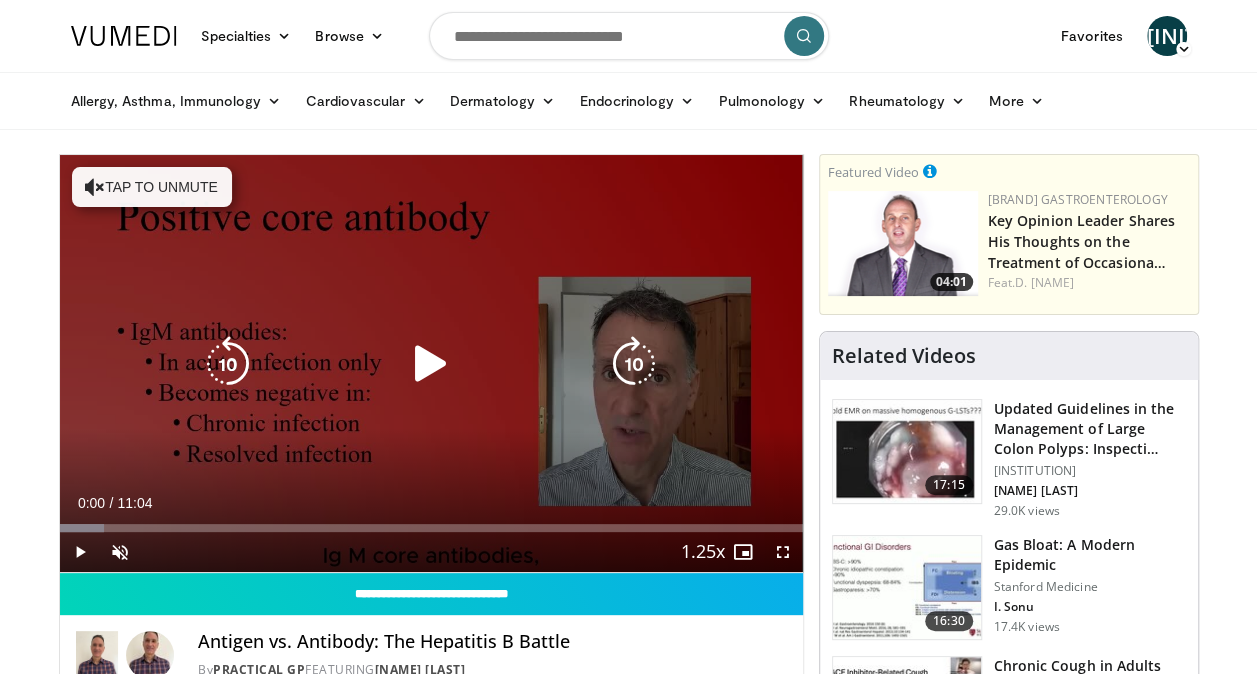 click on "Tap to unmute" at bounding box center (152, 187) 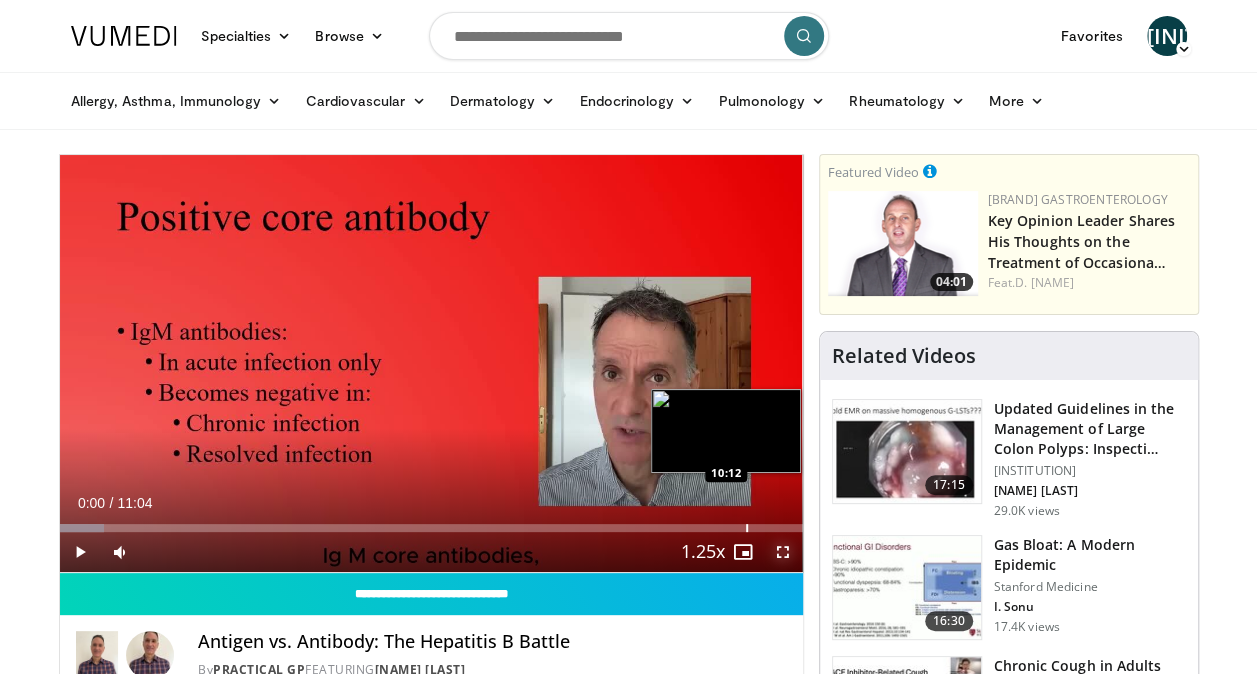 drag, startPoint x: 780, startPoint y: 550, endPoint x: 784, endPoint y: 624, distance: 74.10803 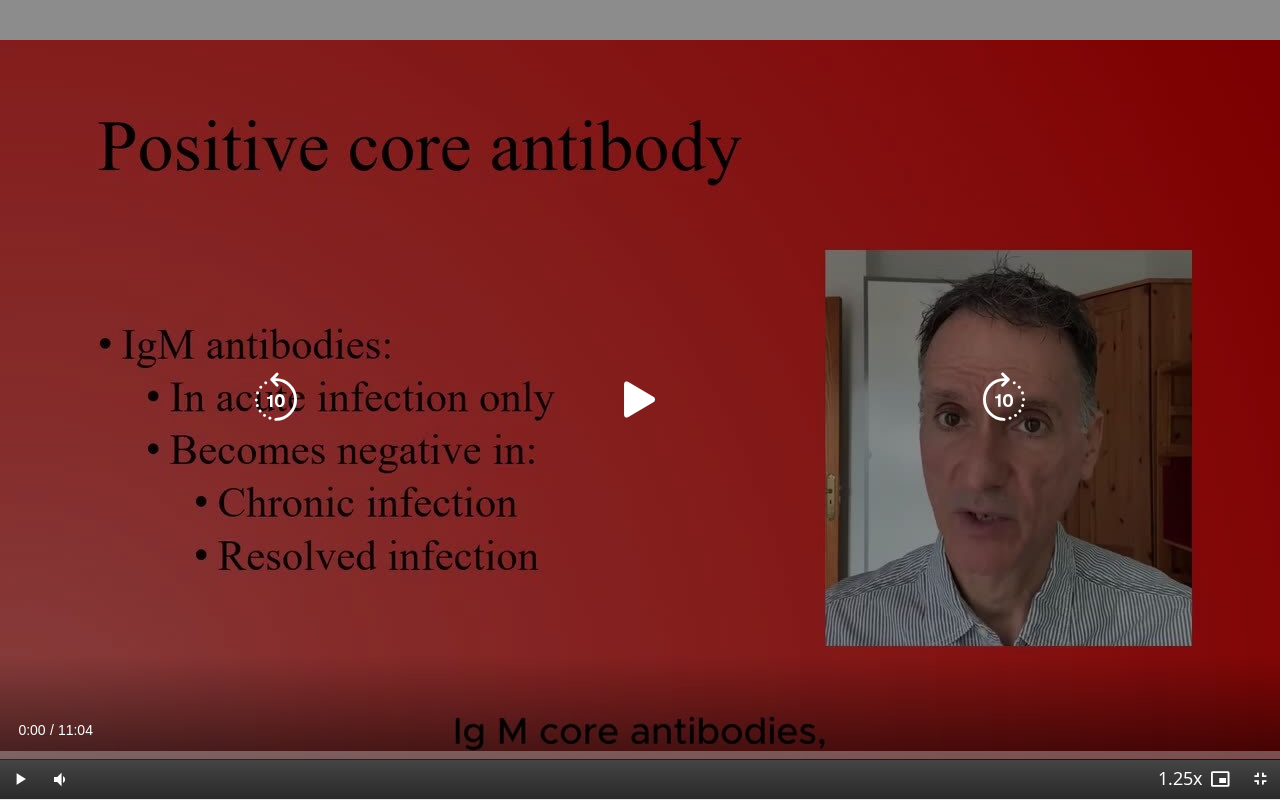 click at bounding box center (640, 400) 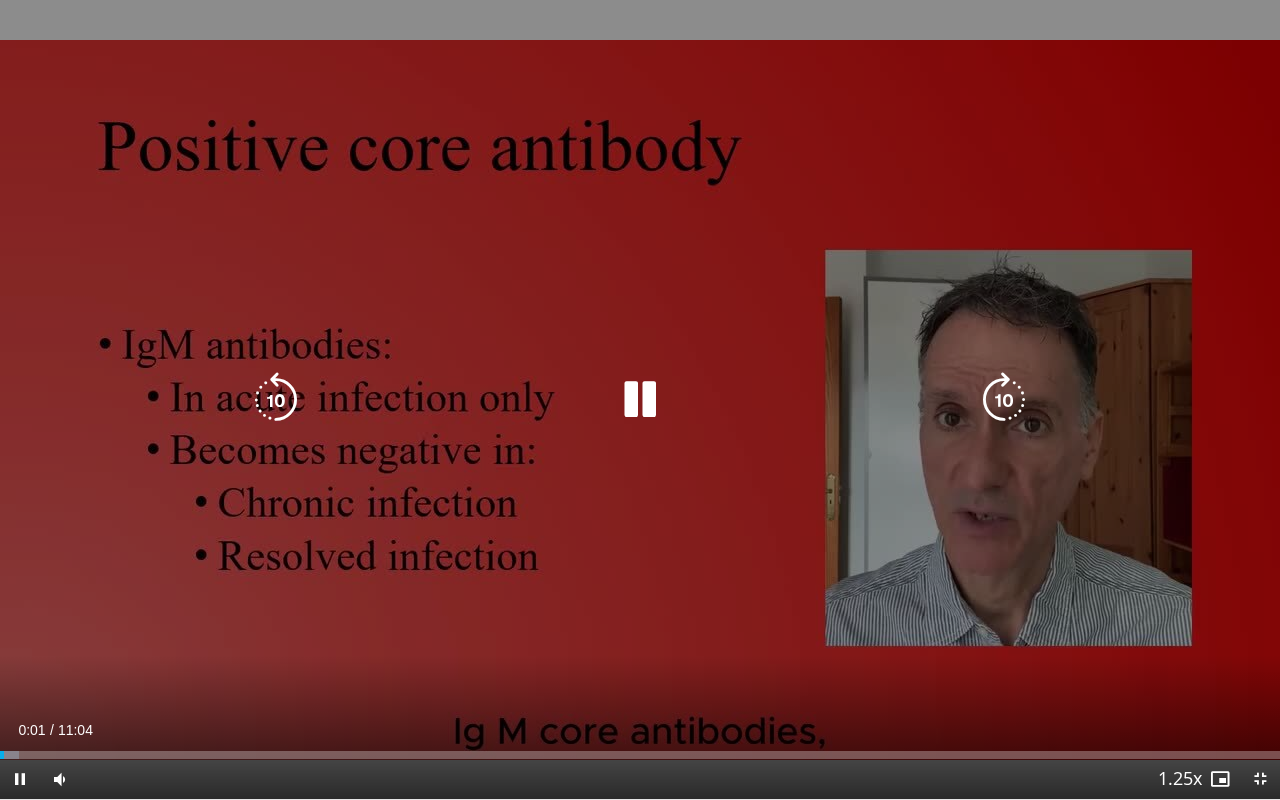 type 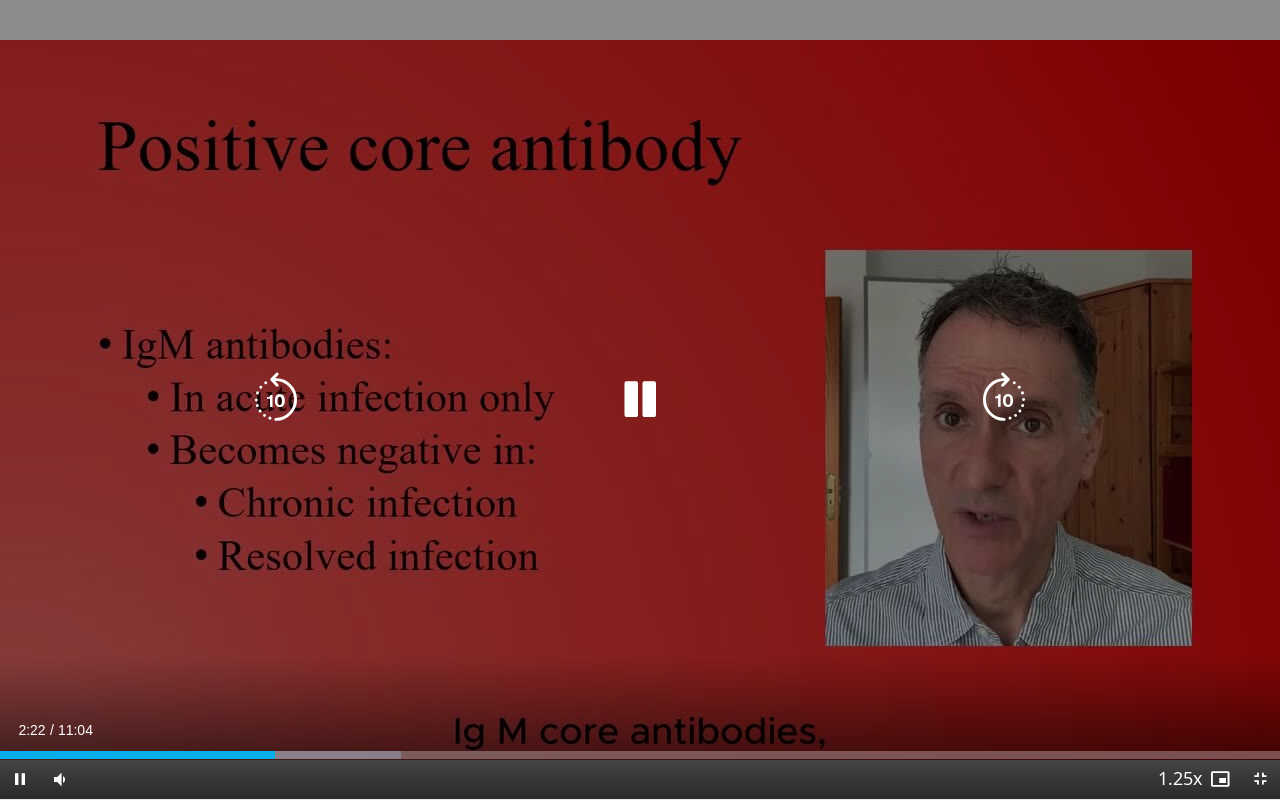 click on "10 seconds
Tap to unmute" at bounding box center (640, 399) 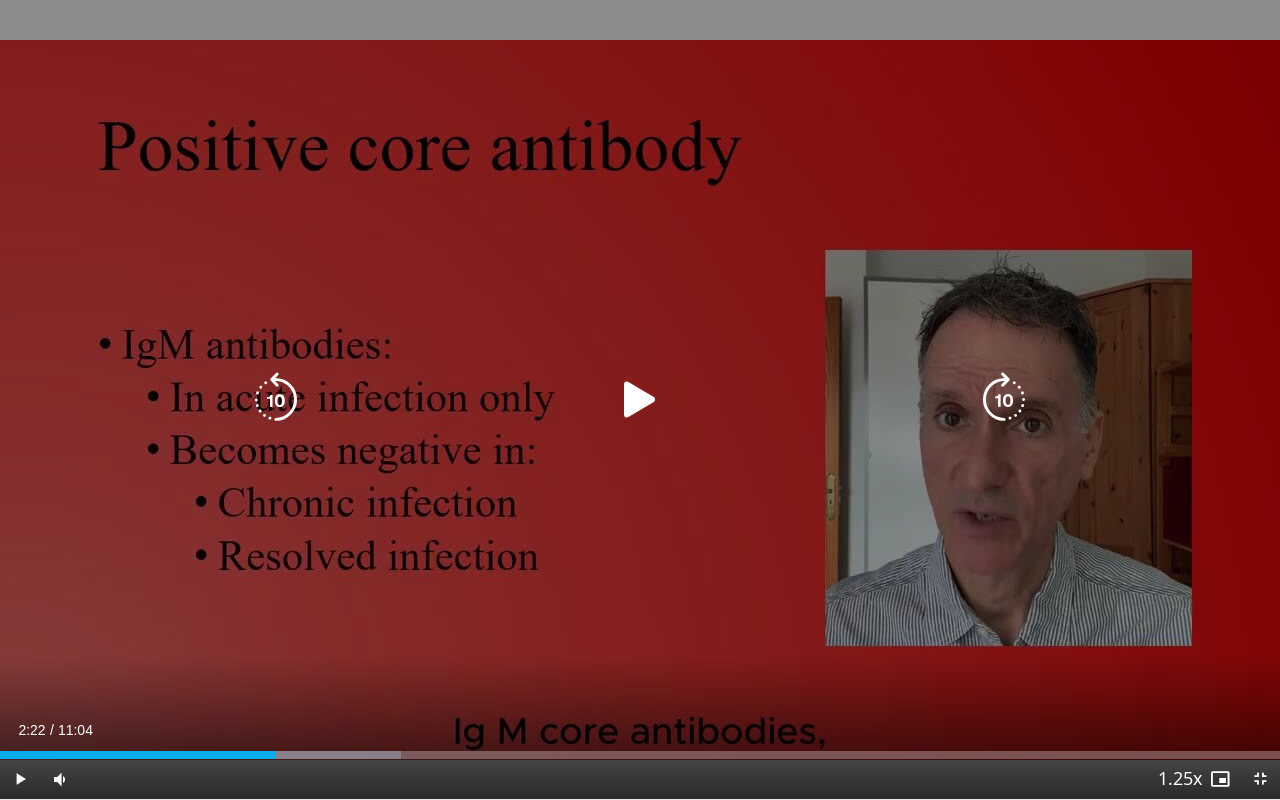 click at bounding box center (640, 400) 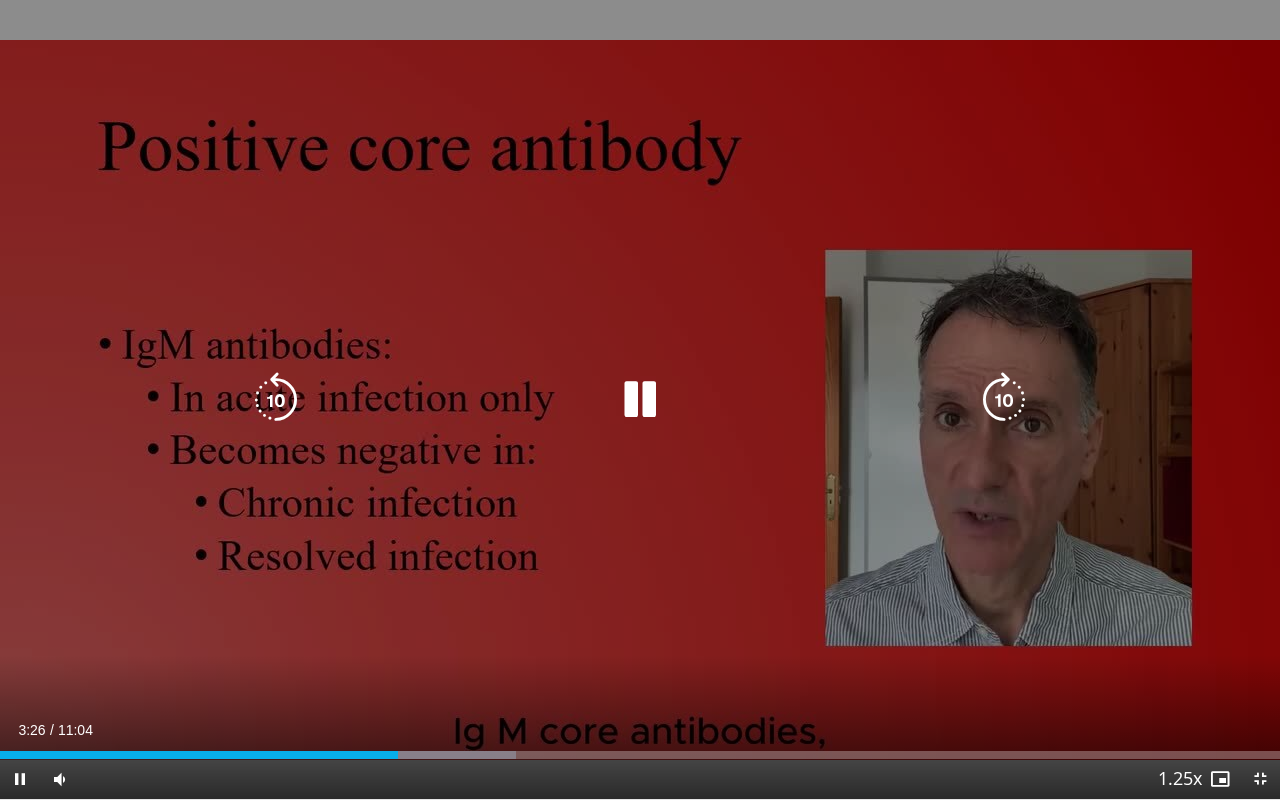 click on "10 seconds
Tap to unmute" at bounding box center [640, 399] 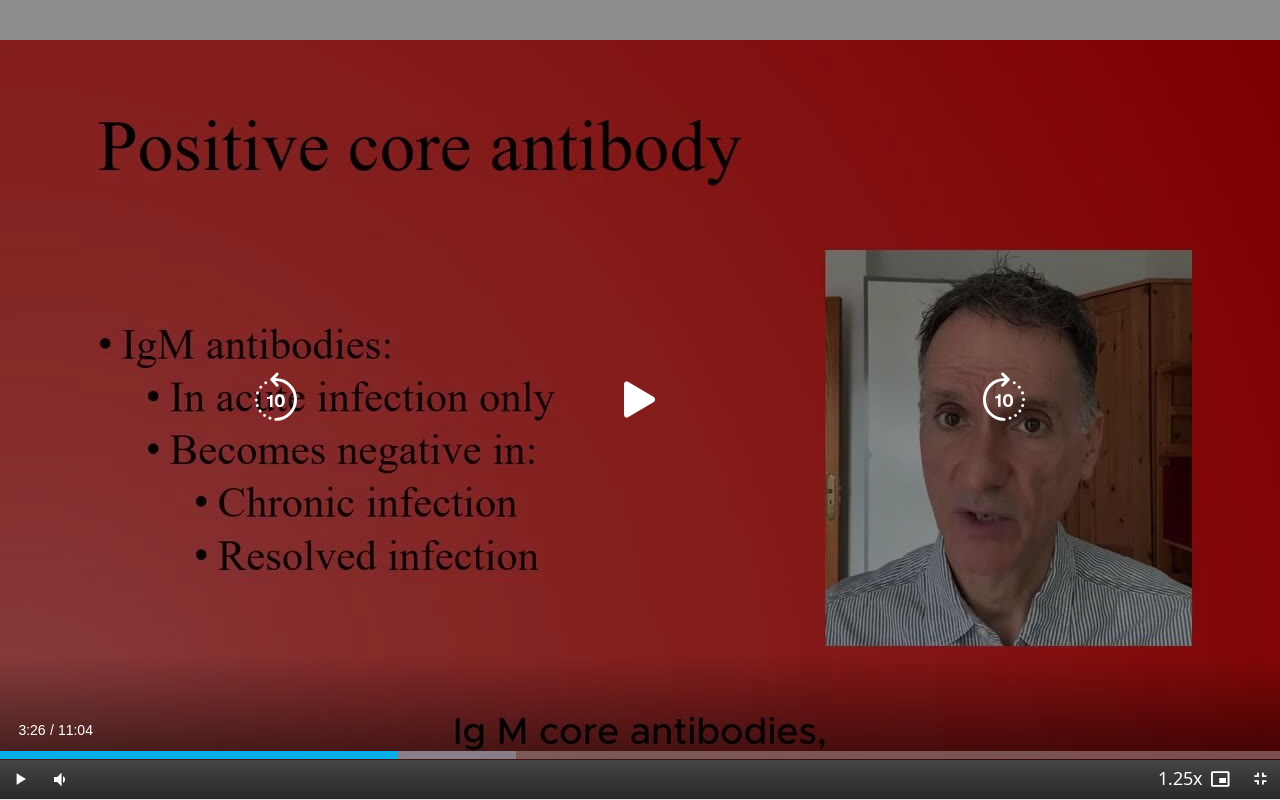 click at bounding box center (640, 400) 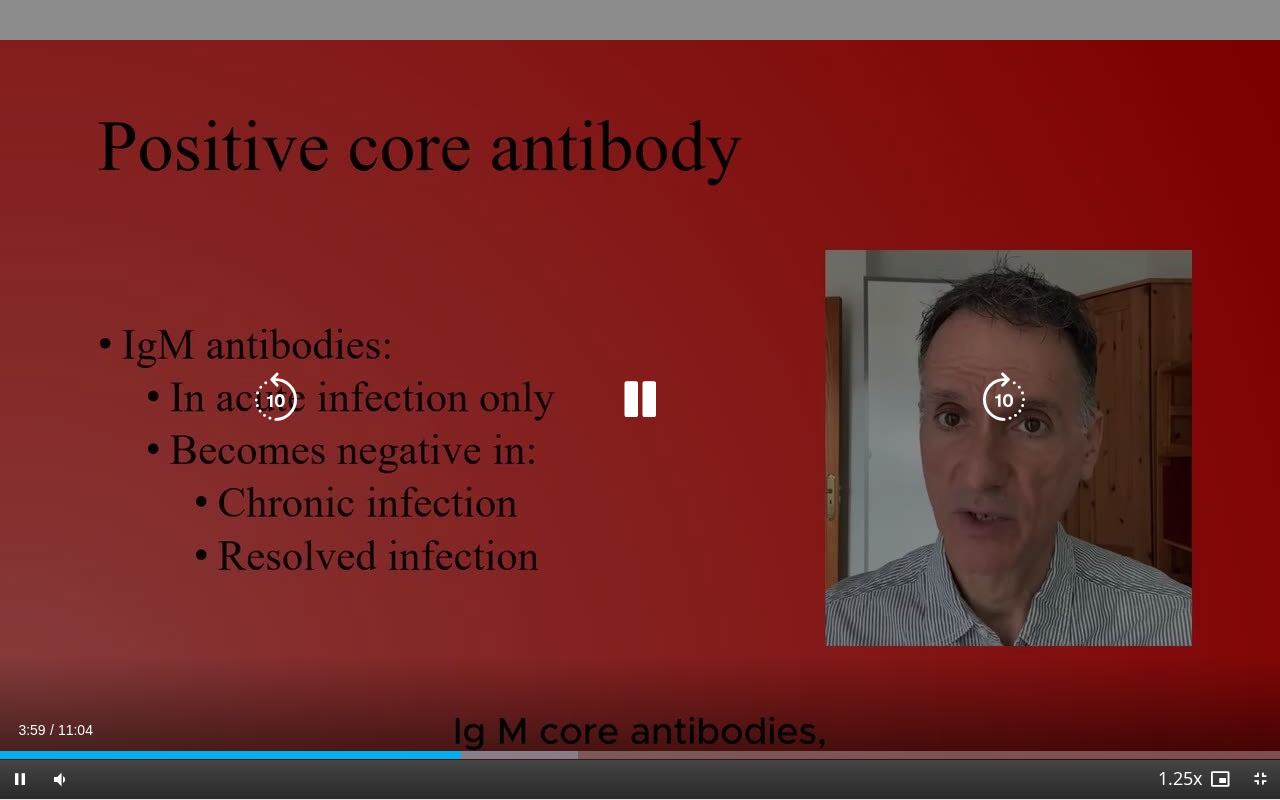 click at bounding box center [640, 400] 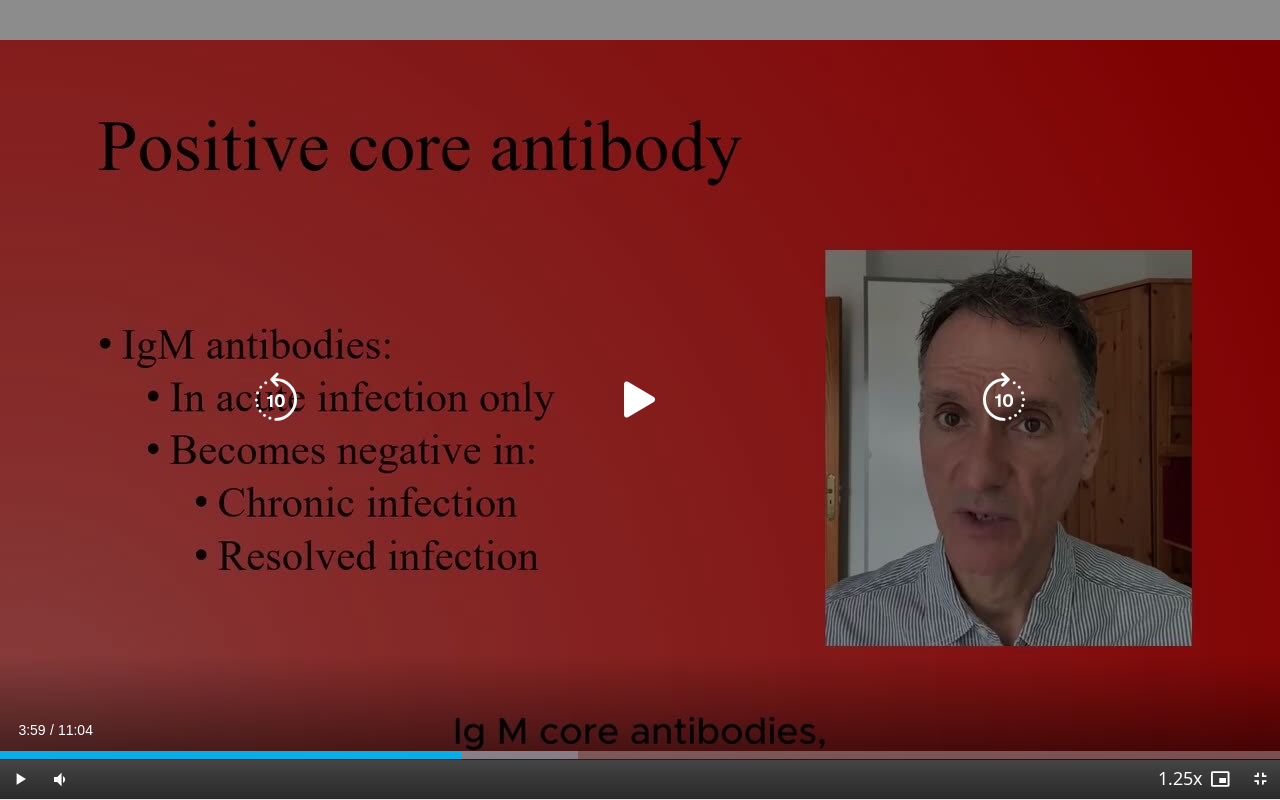 click at bounding box center (640, 400) 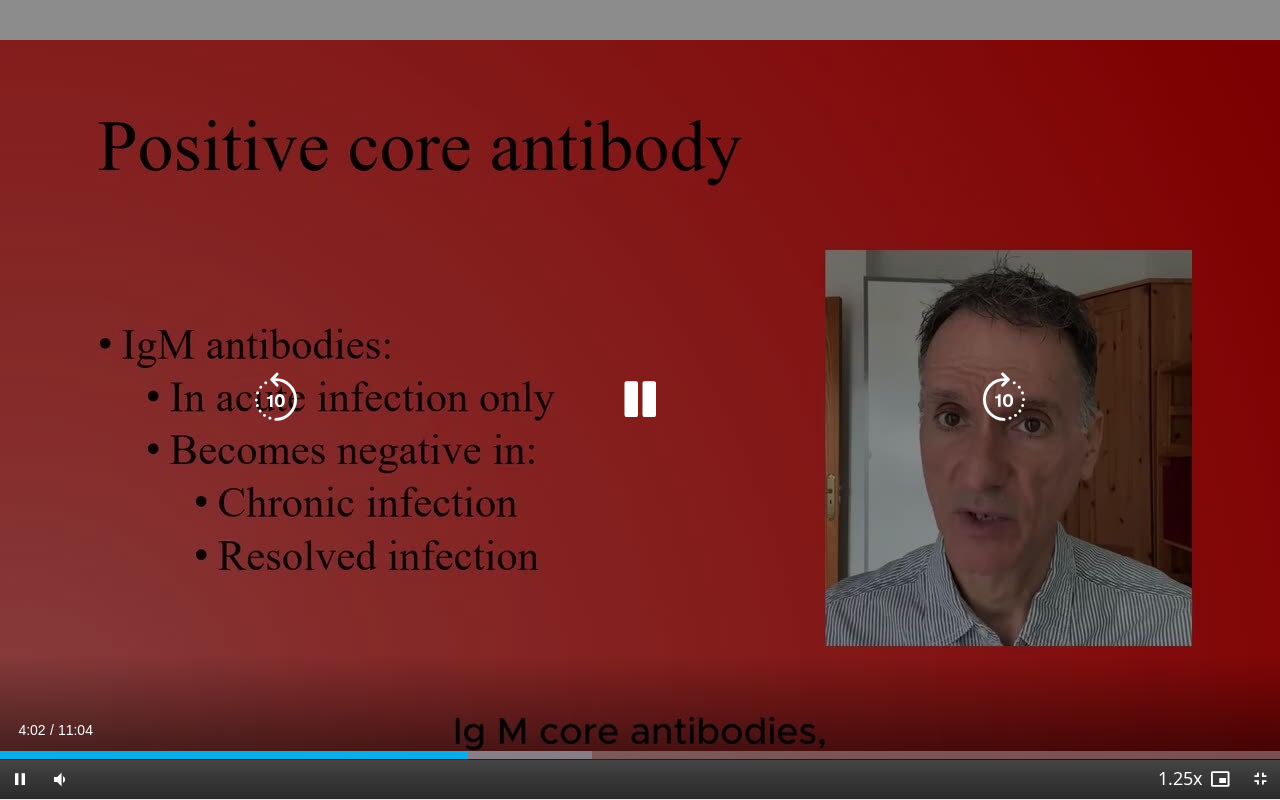 click at bounding box center [640, 400] 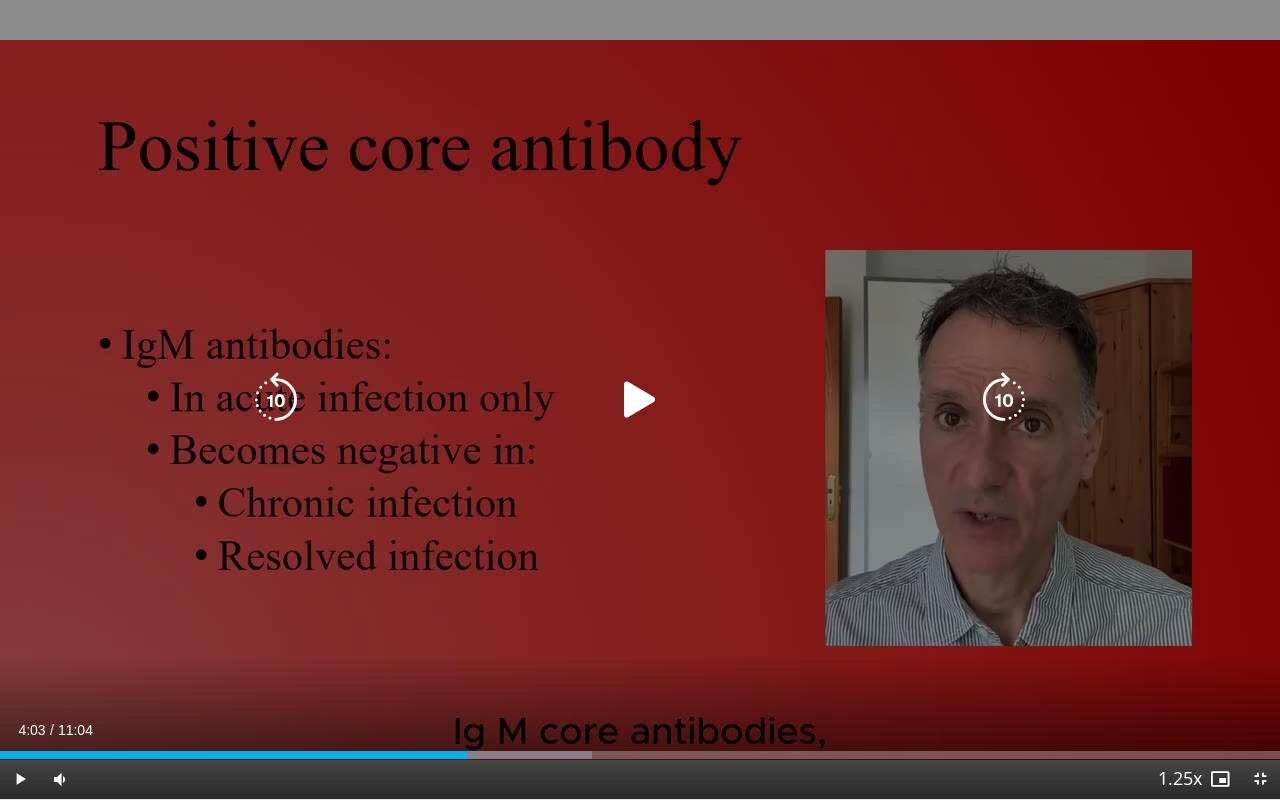 click at bounding box center [640, 400] 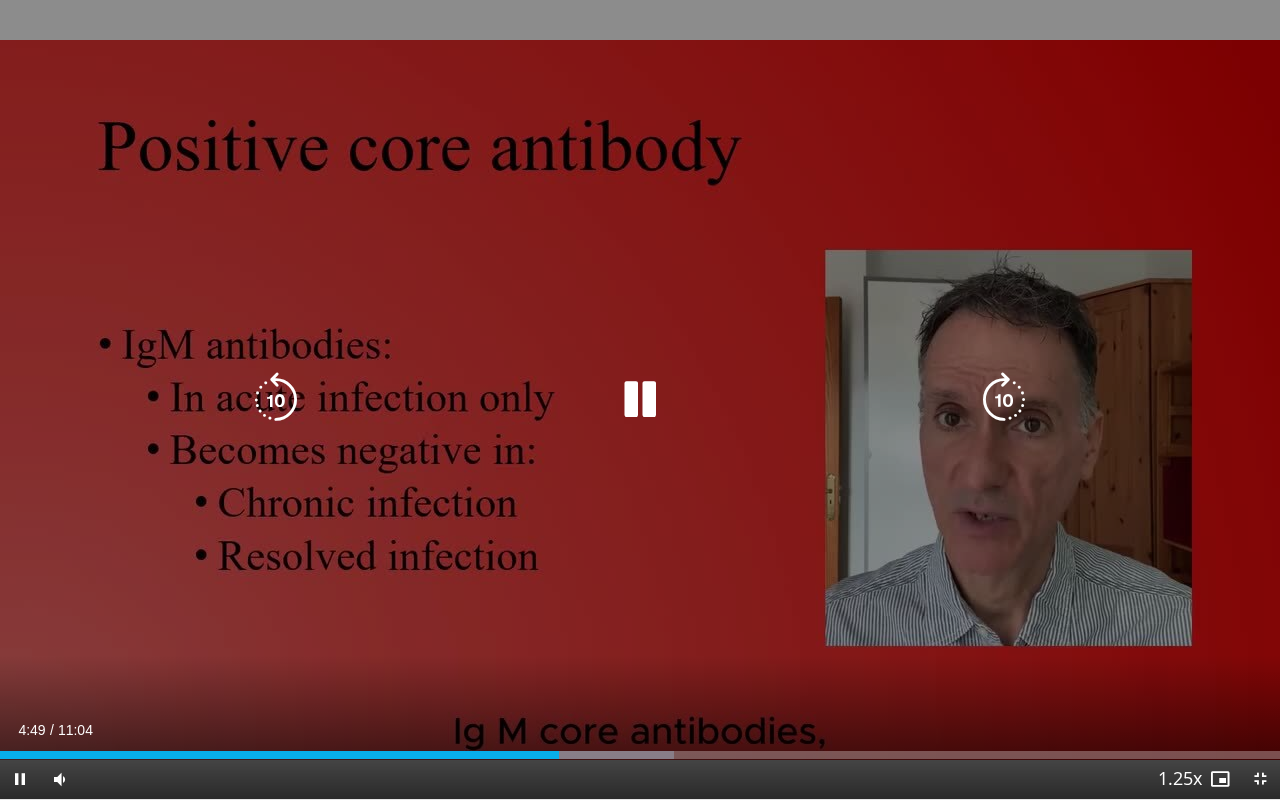 click at bounding box center [640, 400] 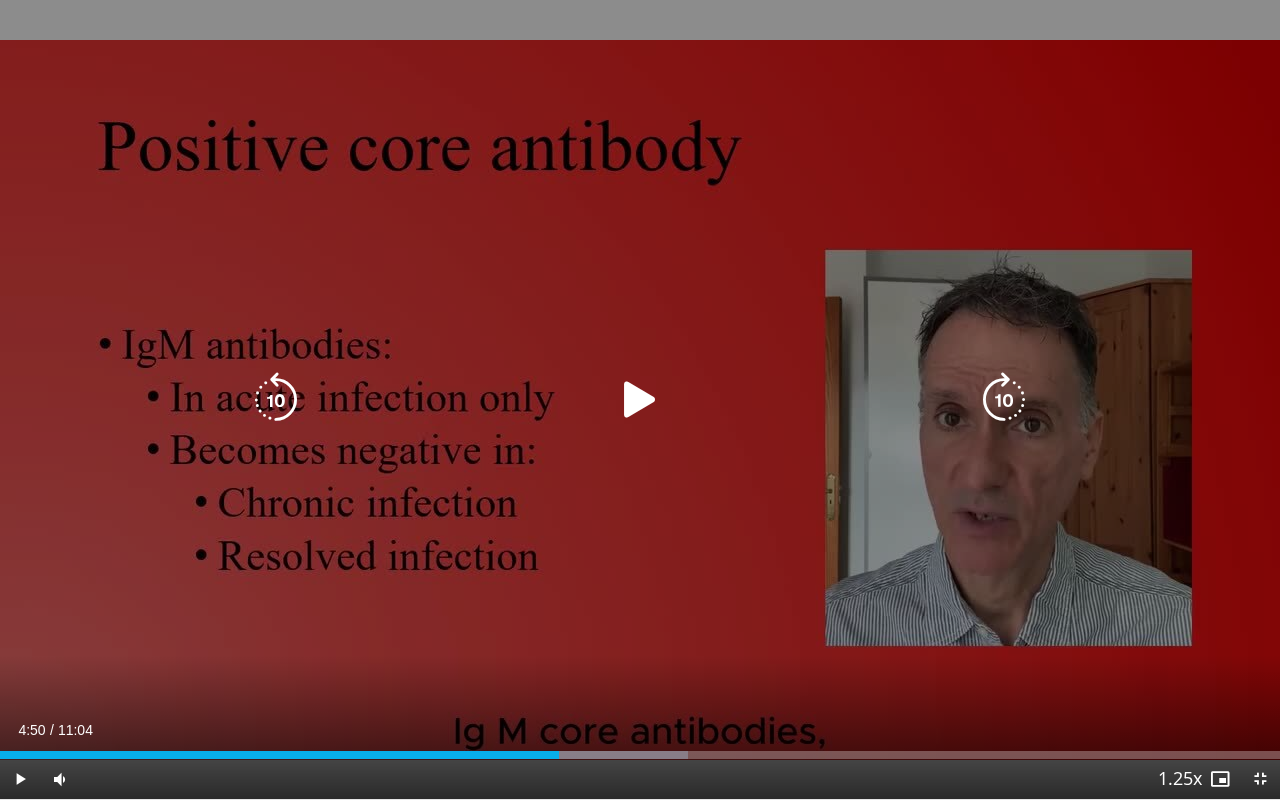 click at bounding box center (640, 400) 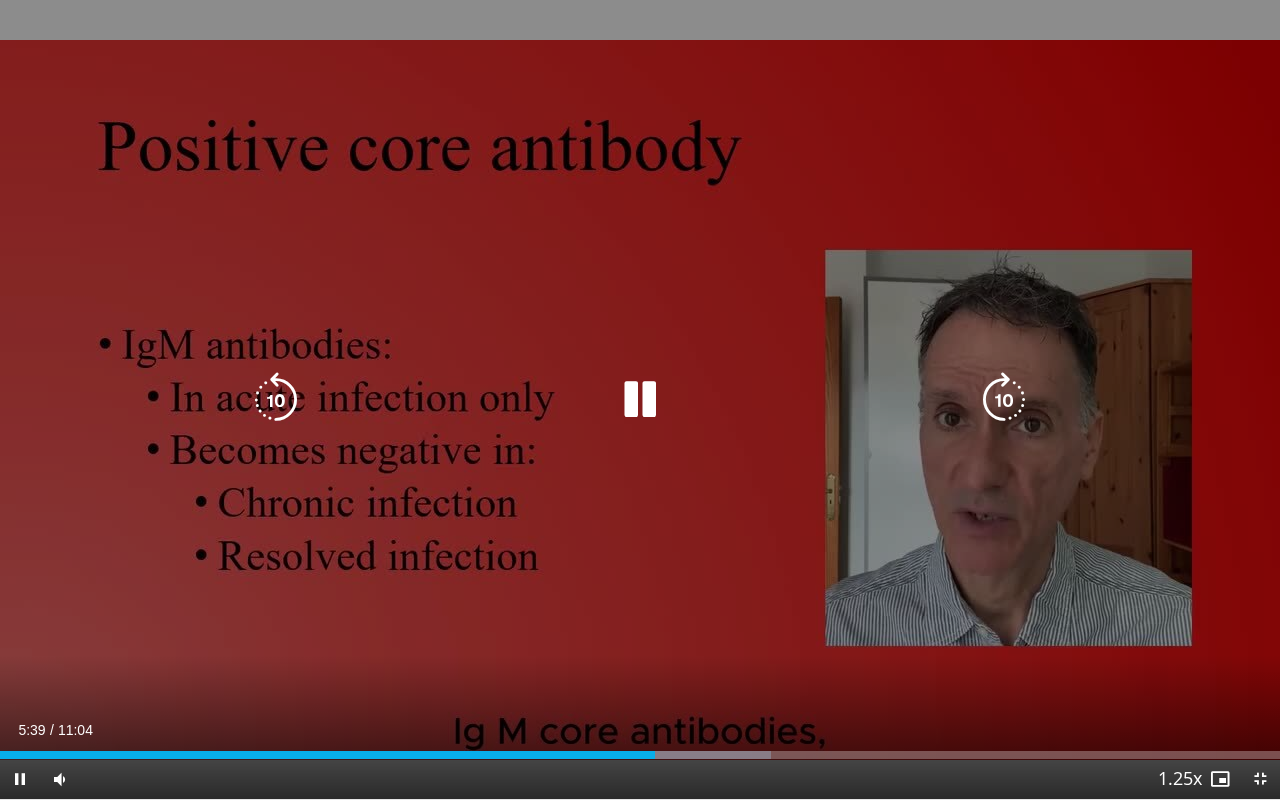 click on "10 seconds
Tap to unmute" at bounding box center [640, 399] 